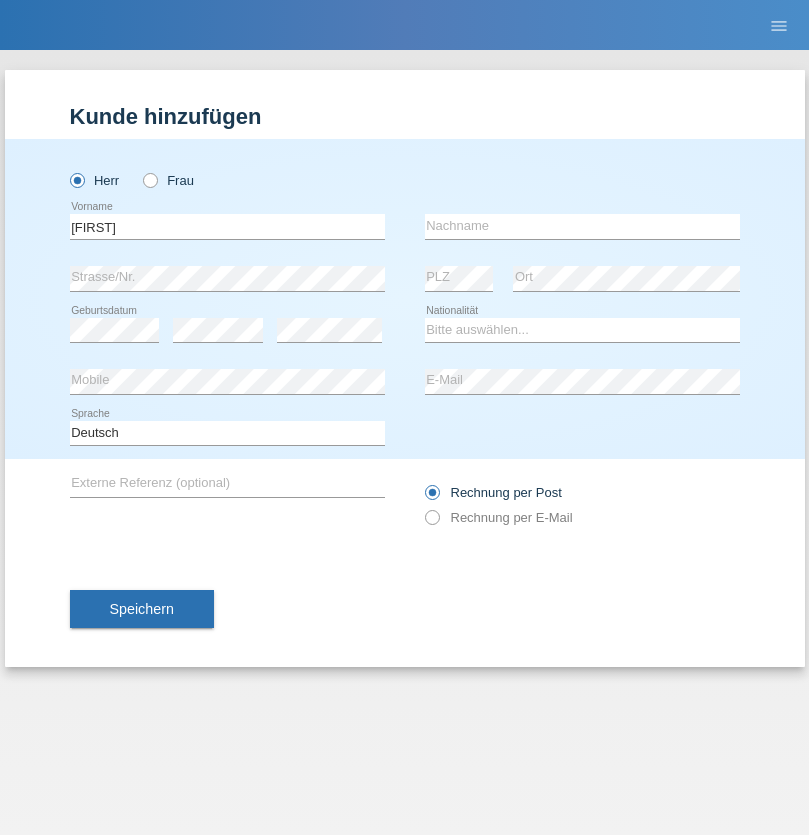 scroll, scrollTop: 0, scrollLeft: 0, axis: both 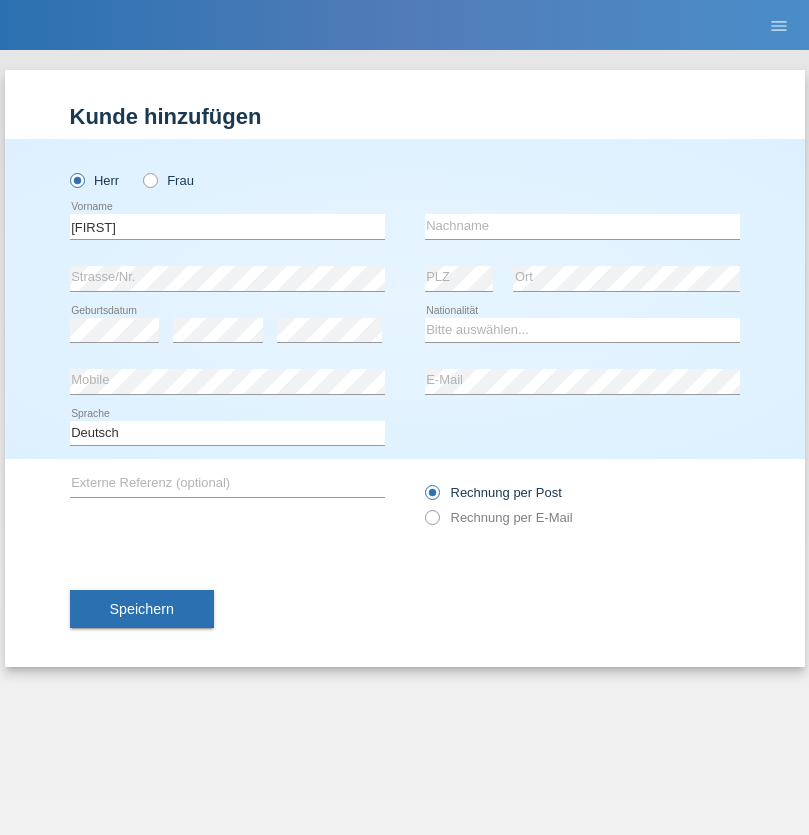 type on "[FIRST]" 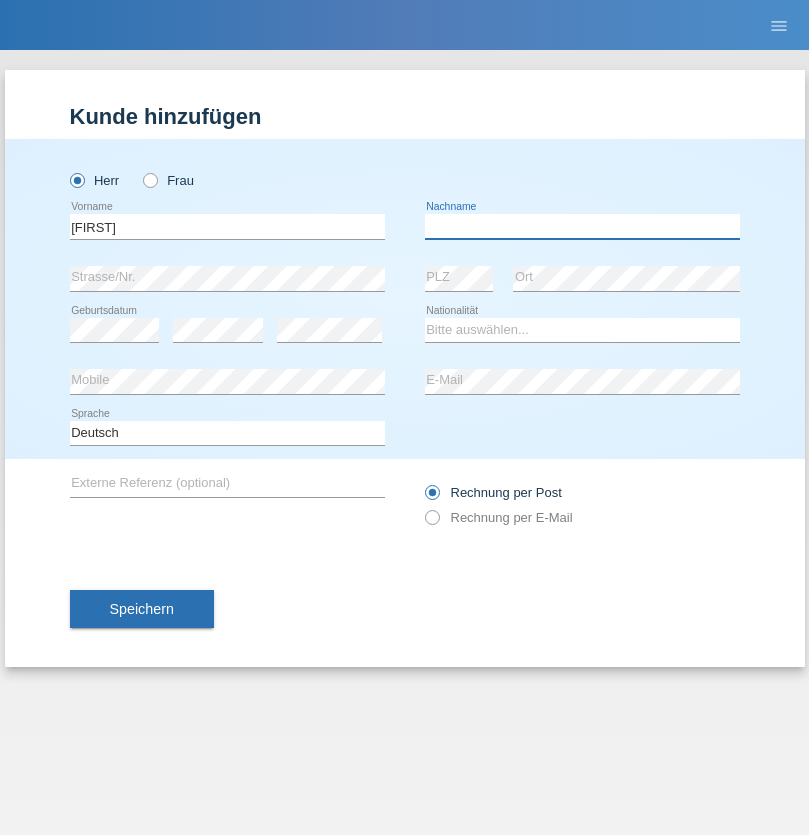 click at bounding box center [582, 226] 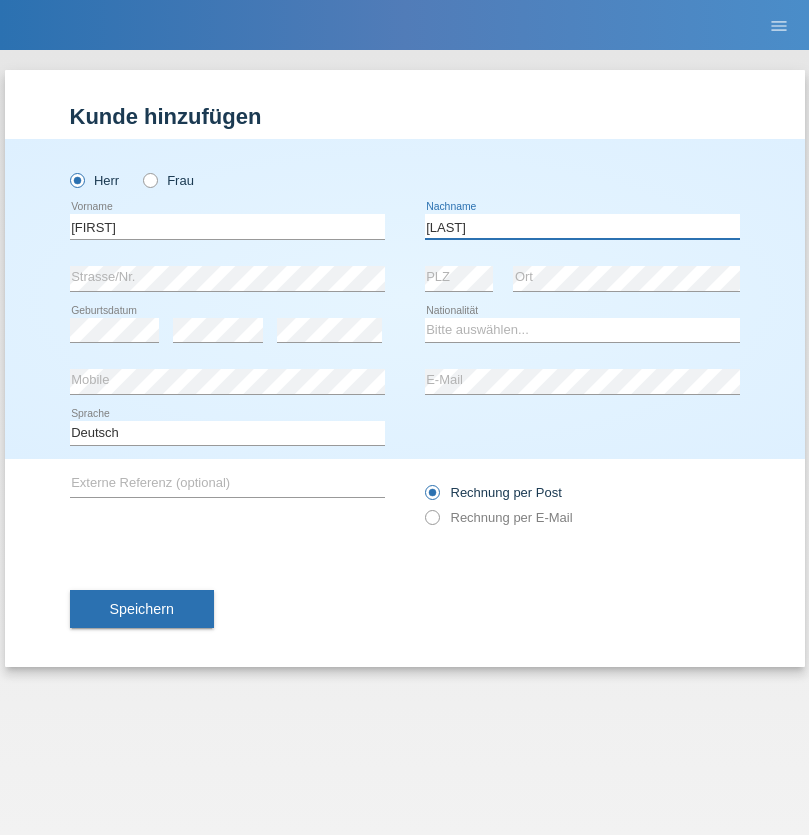 type on "Biedermann" 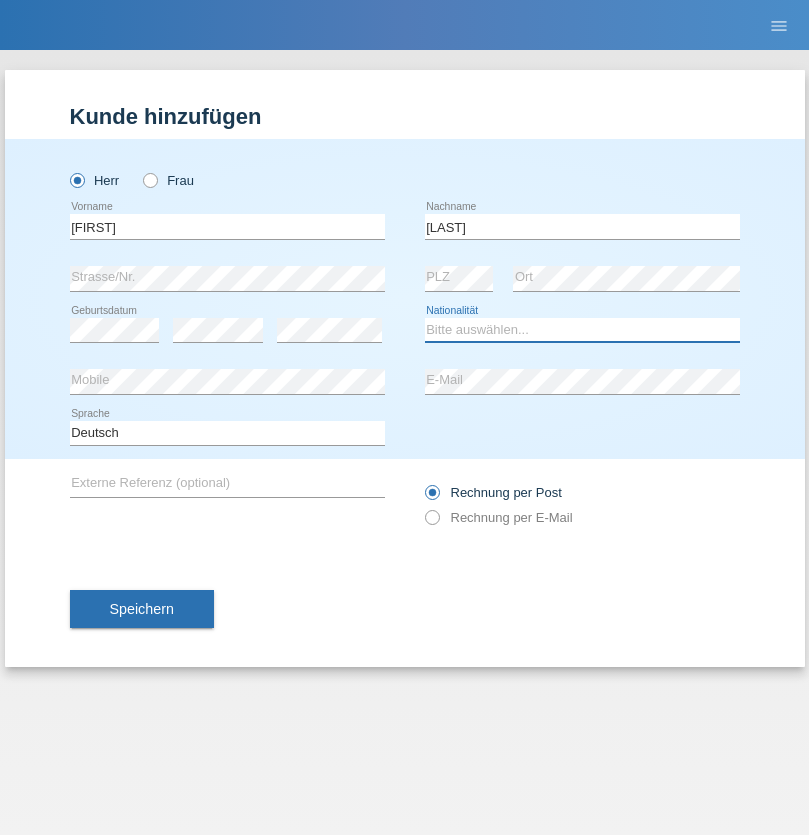select on "CH" 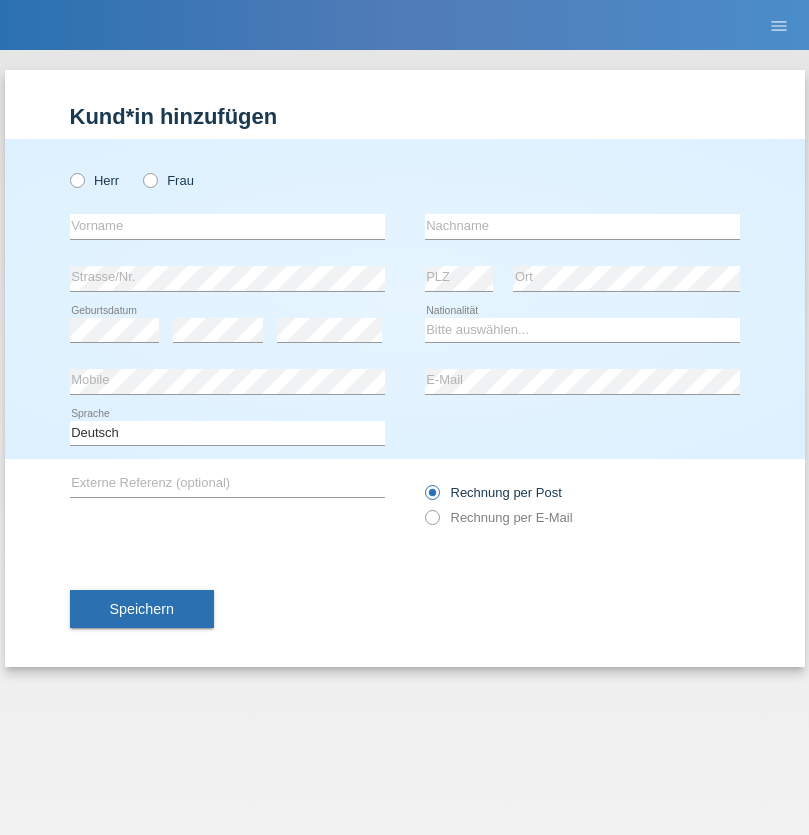 scroll, scrollTop: 0, scrollLeft: 0, axis: both 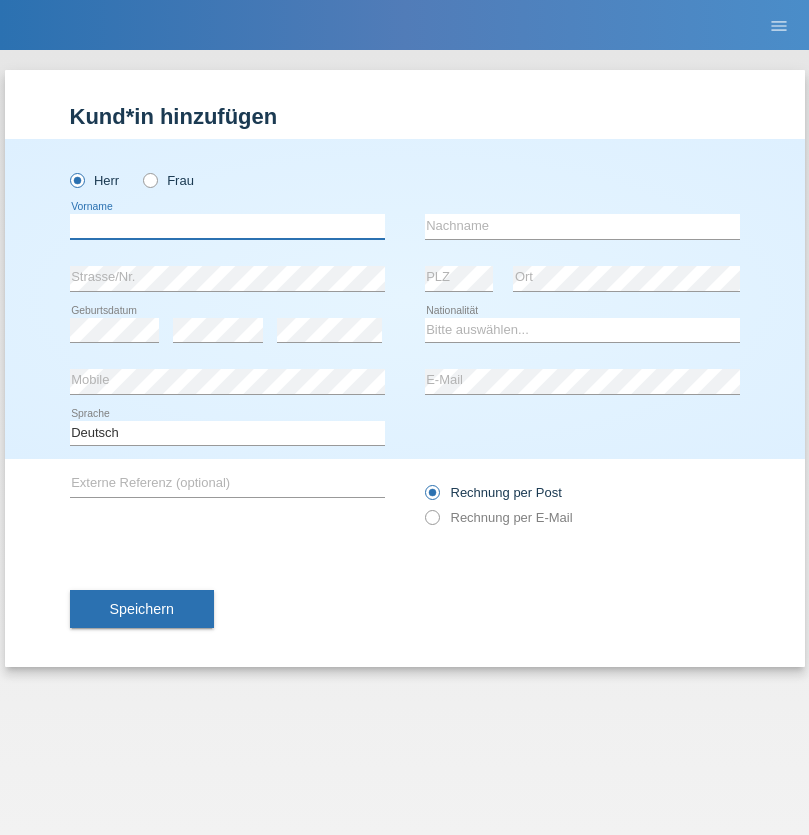click at bounding box center [227, 226] 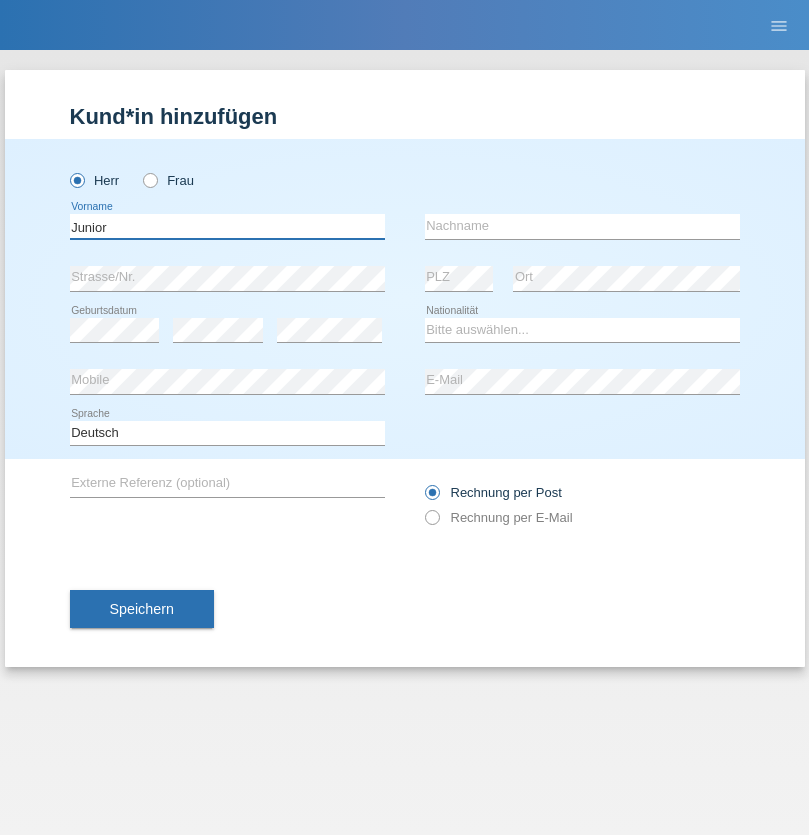 type on "Junior" 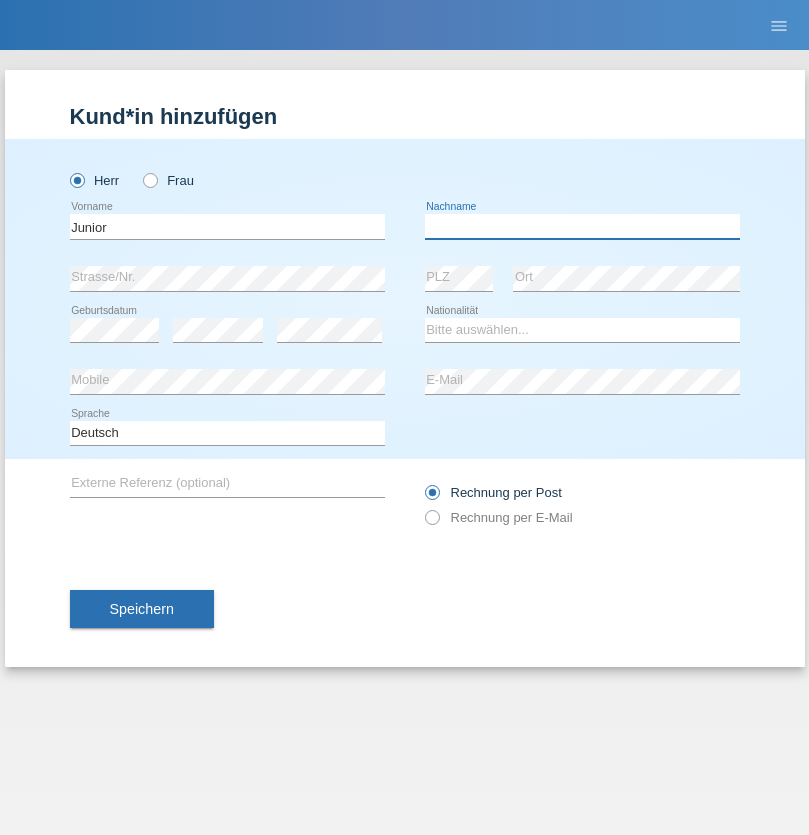 click at bounding box center [582, 226] 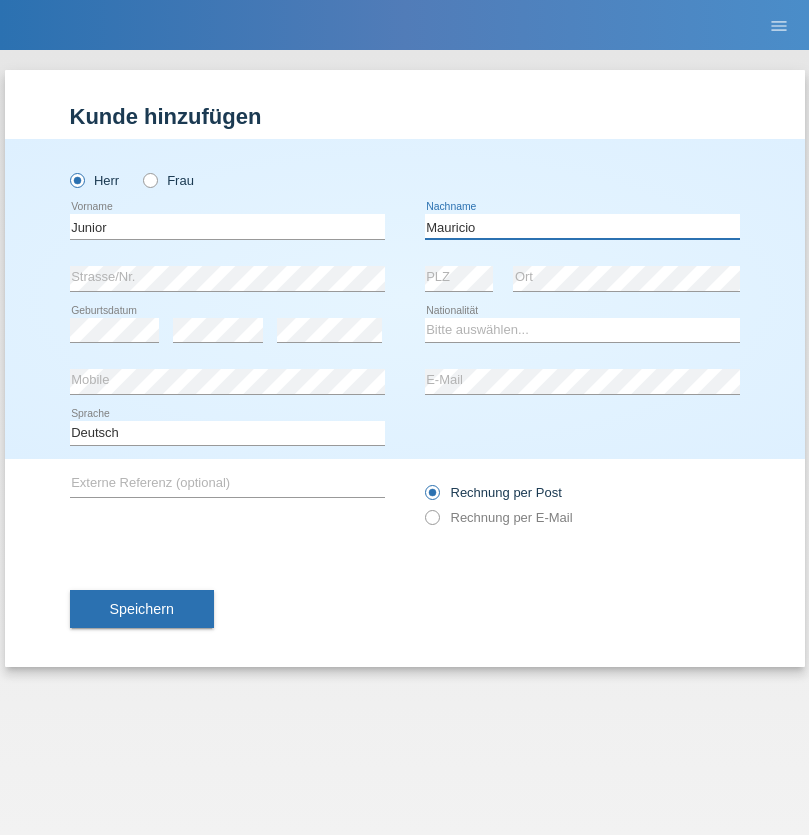 type on "Mauricio" 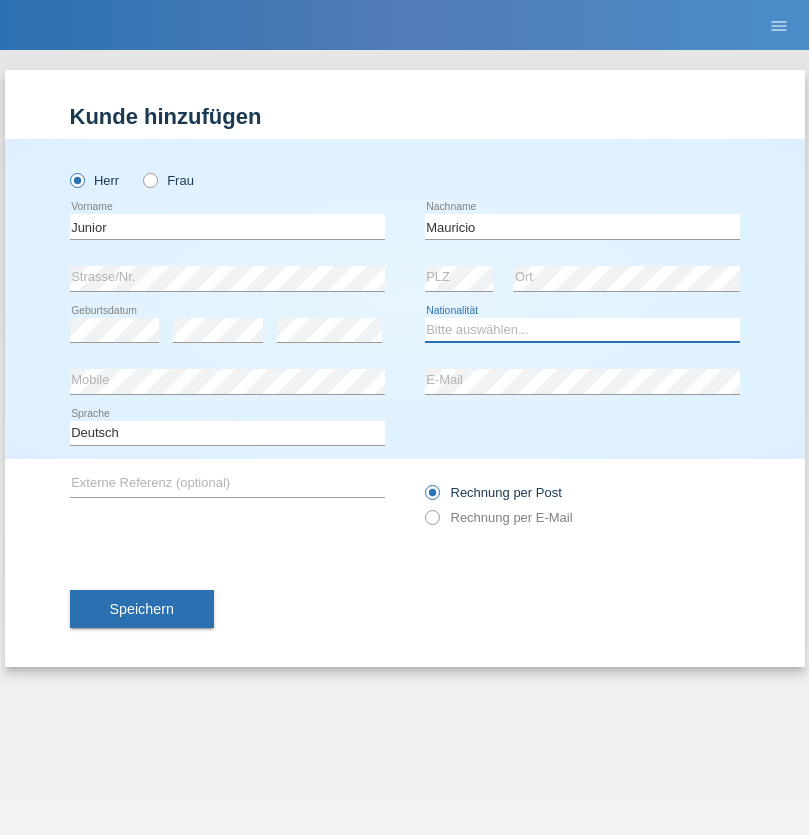 select on "CH" 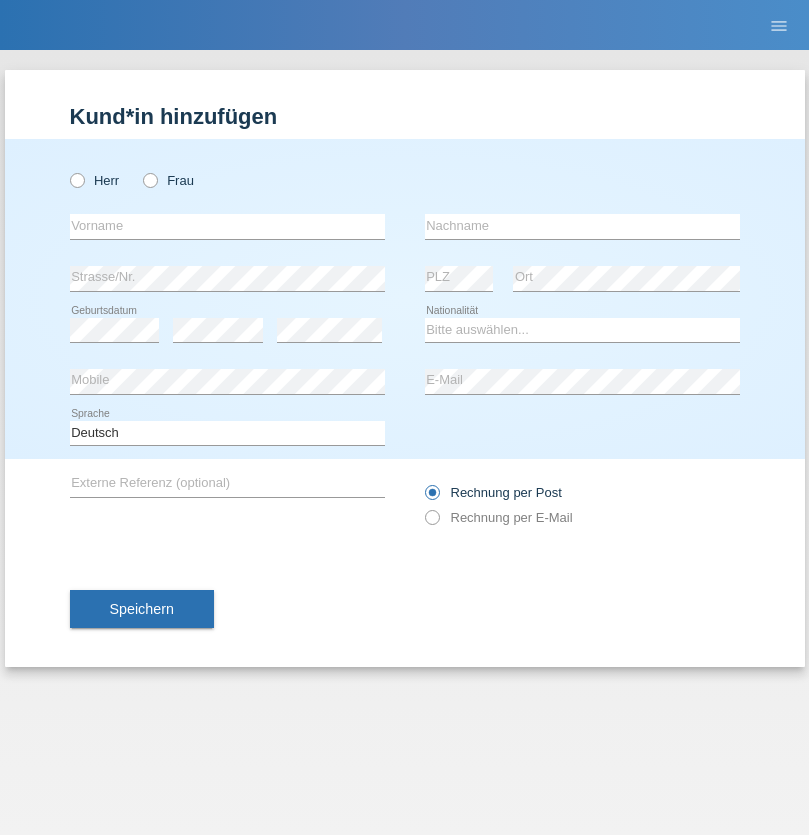 scroll, scrollTop: 0, scrollLeft: 0, axis: both 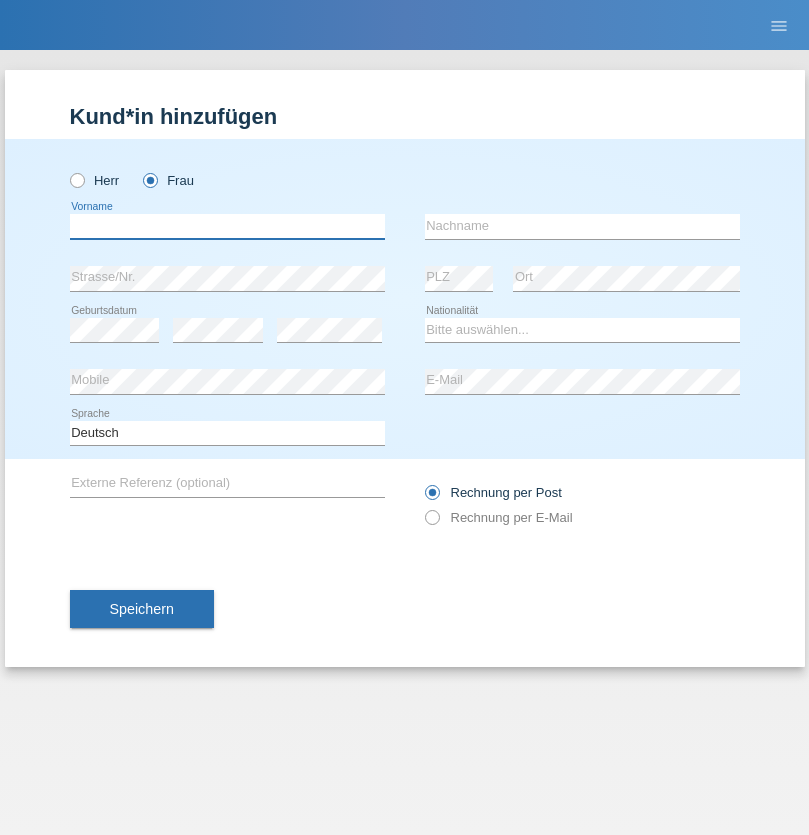 click at bounding box center (227, 226) 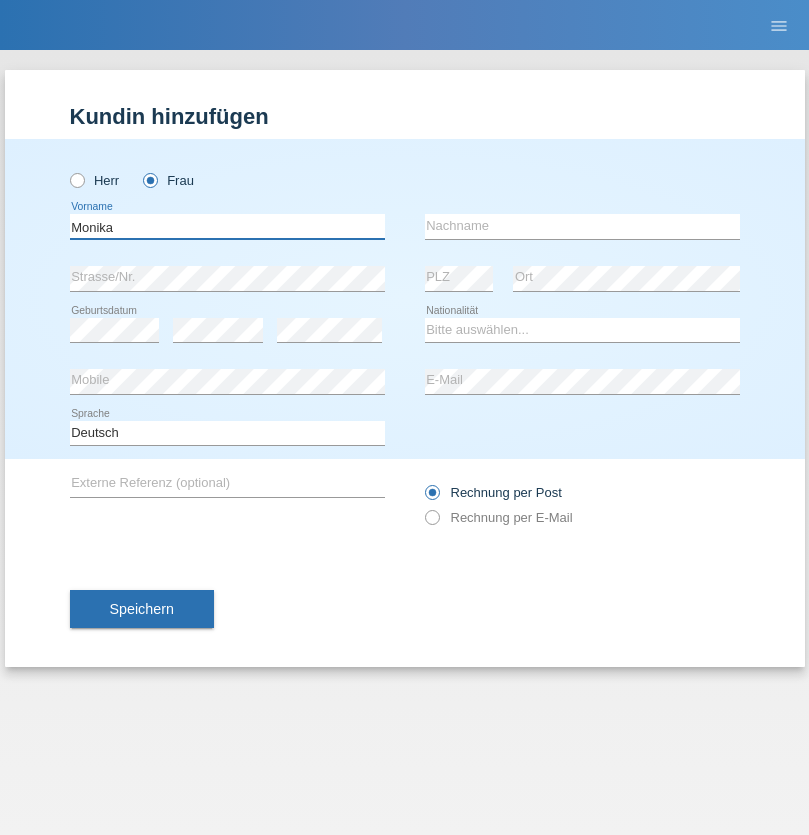 type on "Monika" 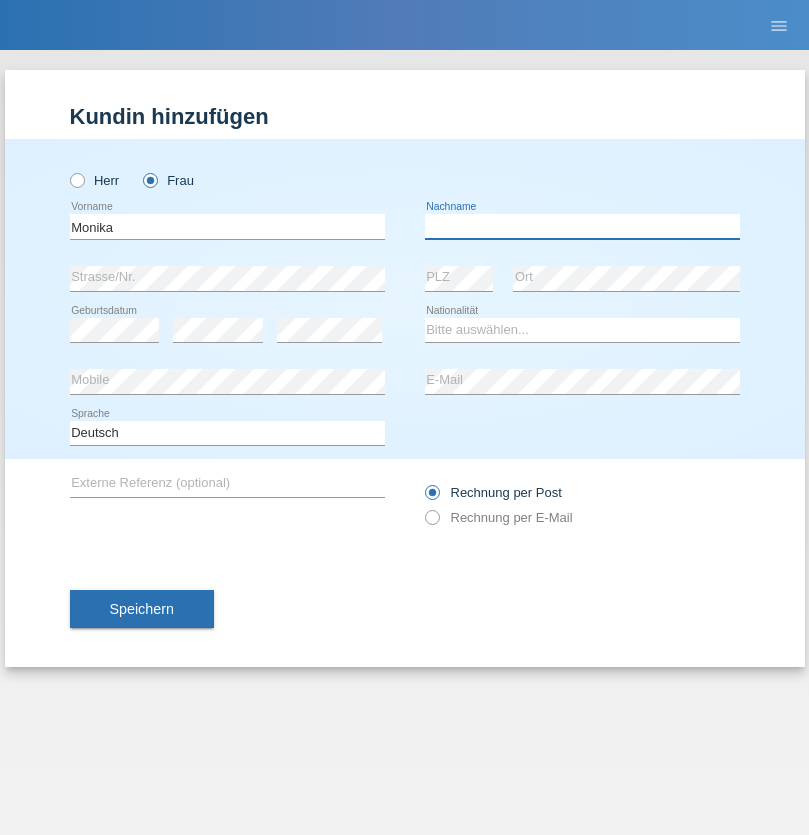 click at bounding box center (582, 226) 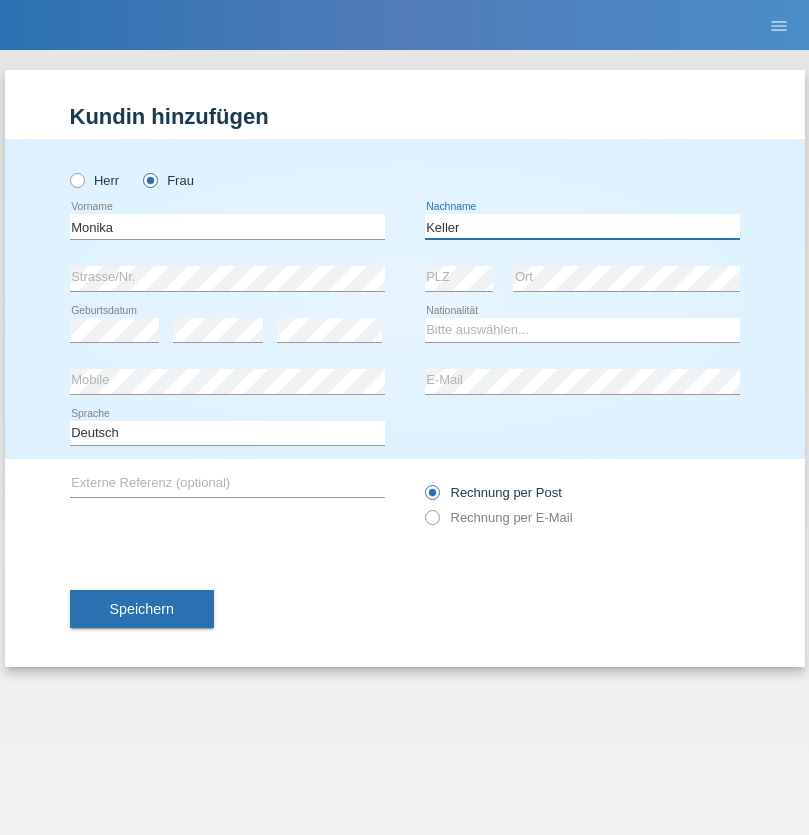type on "Keller" 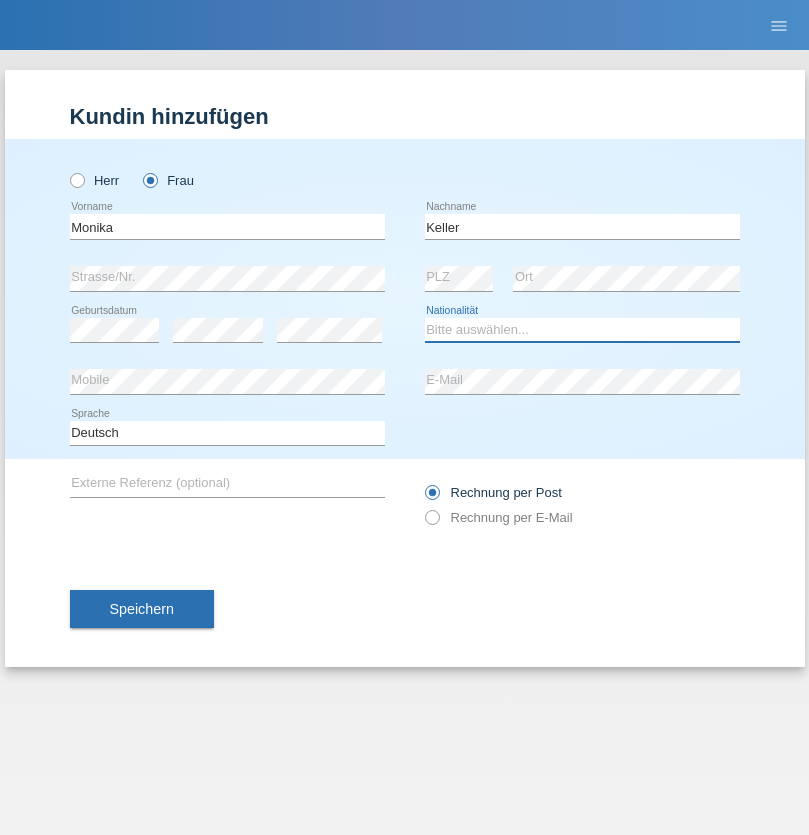 select on "CH" 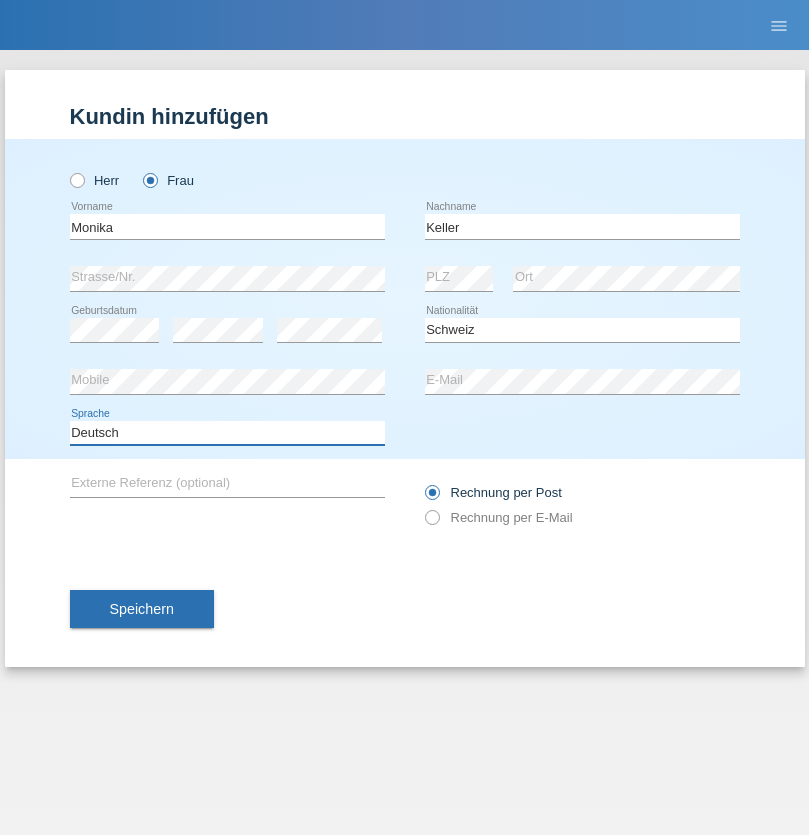 select on "en" 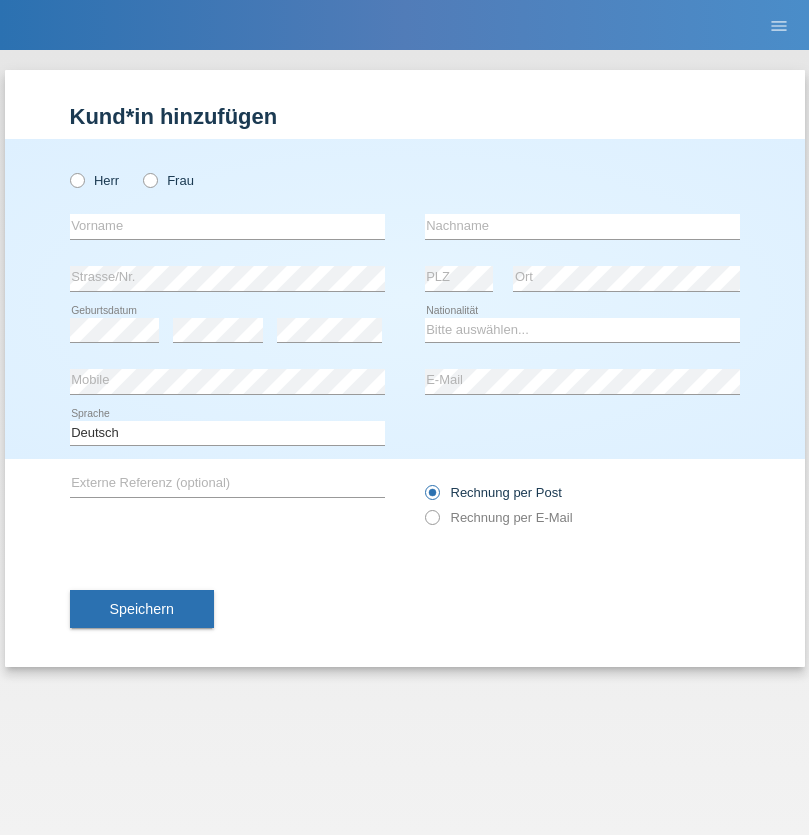 scroll, scrollTop: 0, scrollLeft: 0, axis: both 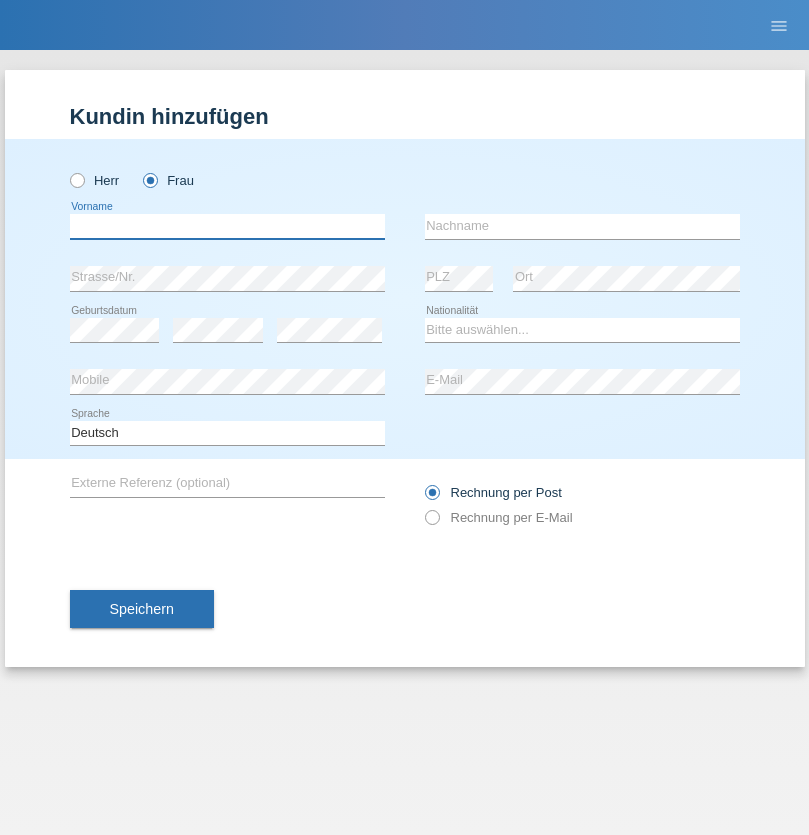 click at bounding box center (227, 226) 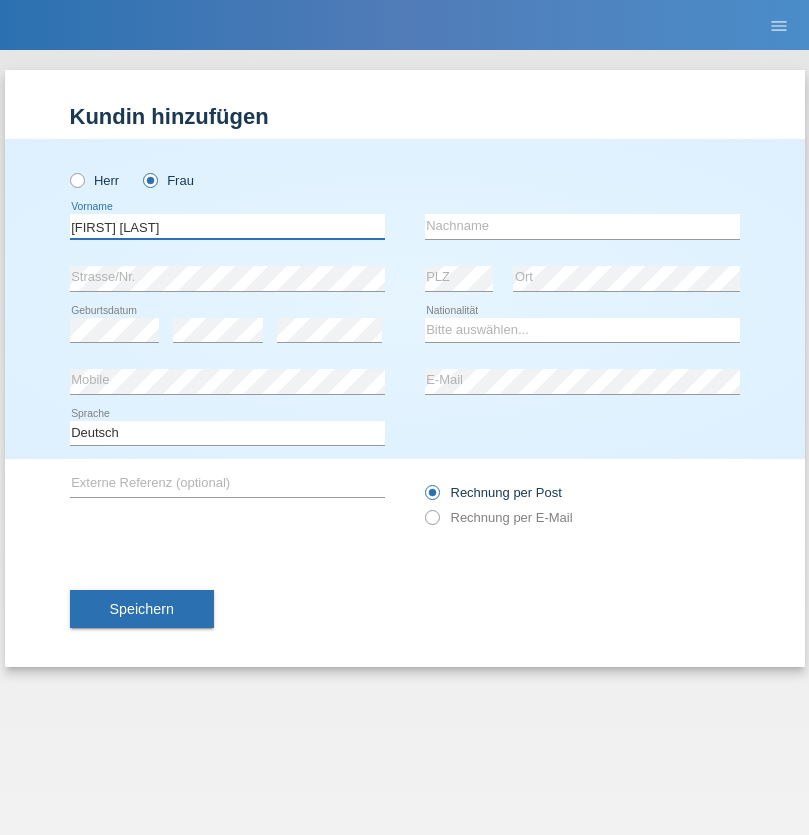 type on "[FIRST] [LAST]" 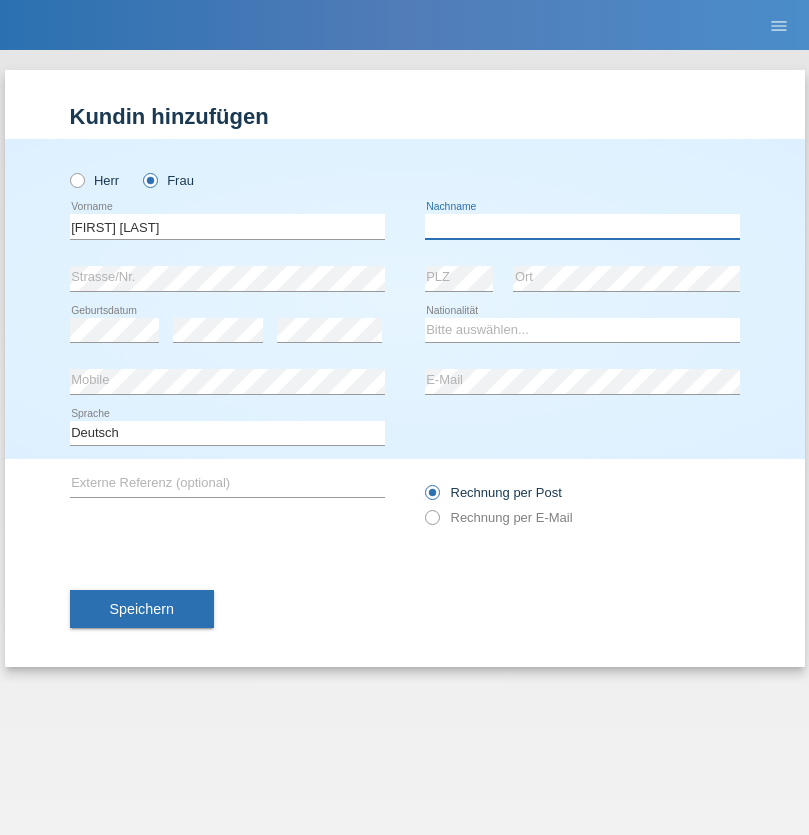 click at bounding box center [582, 226] 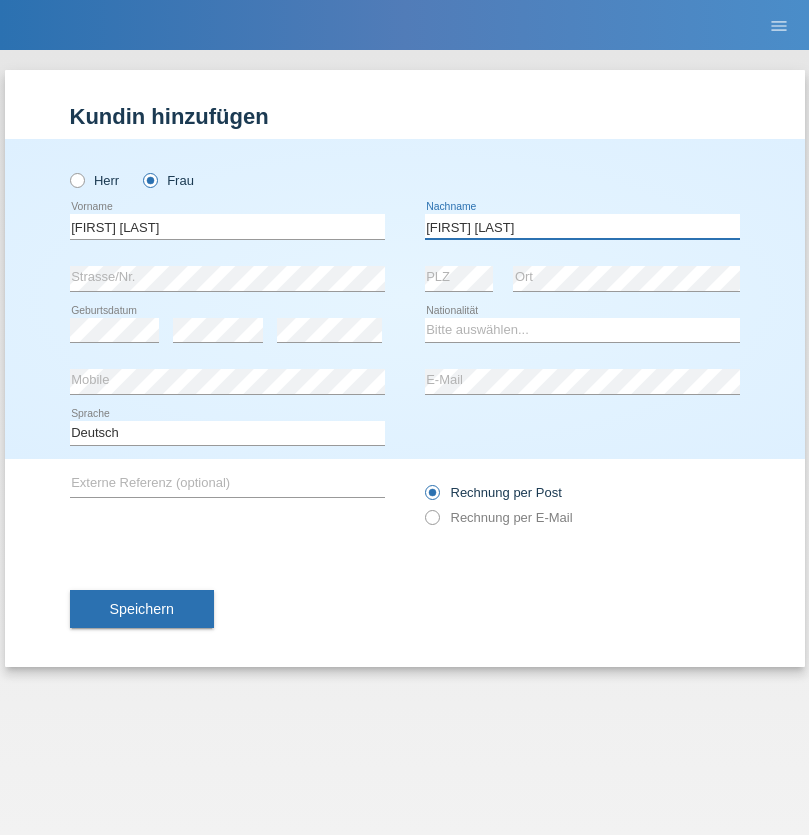 type on "Knusel Campillo" 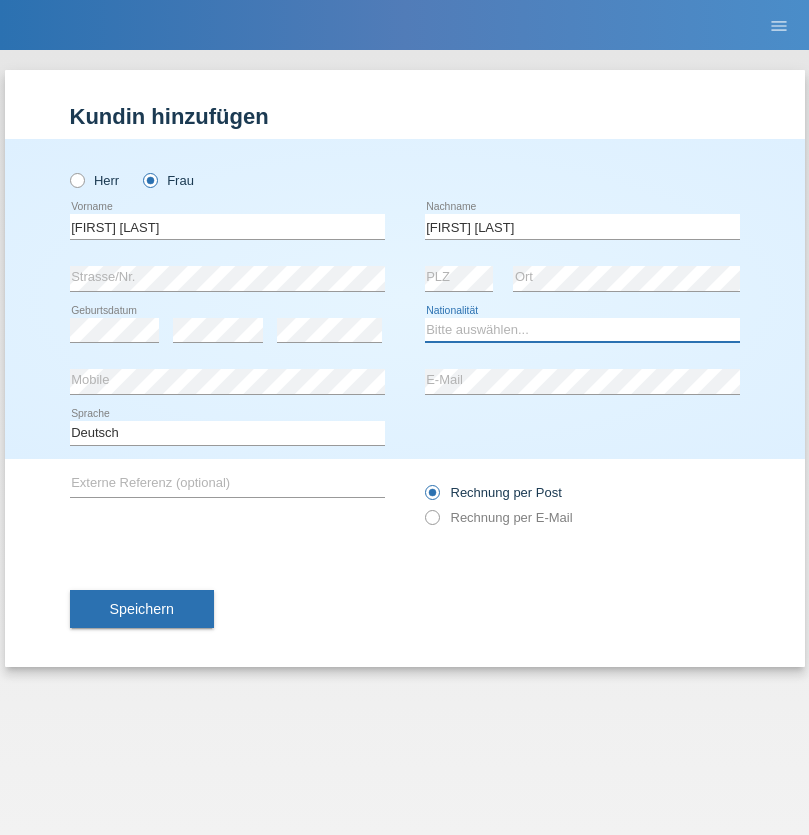select on "CH" 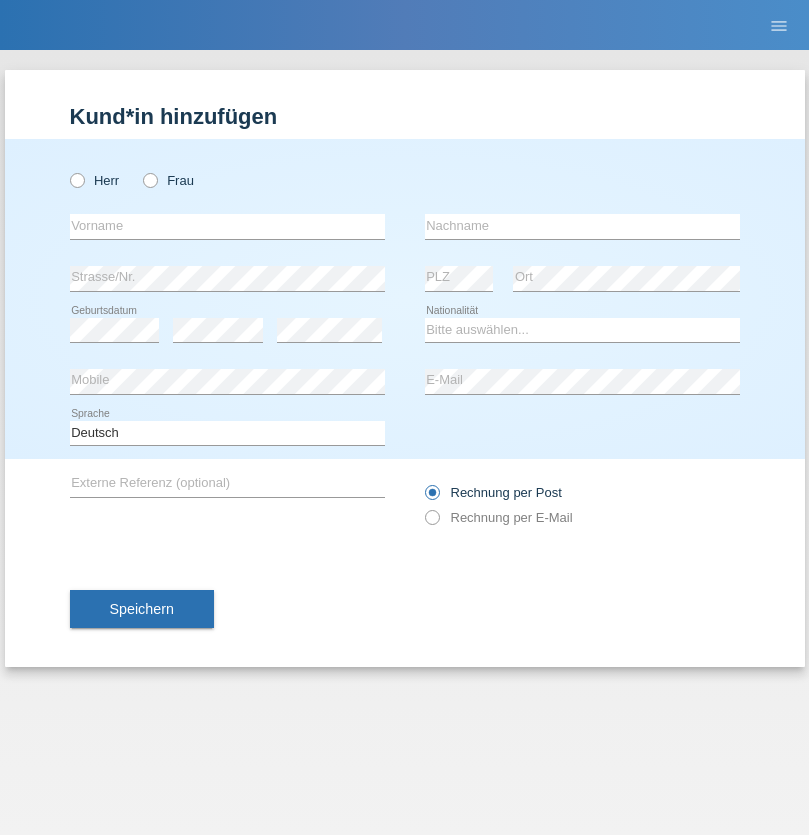 scroll, scrollTop: 0, scrollLeft: 0, axis: both 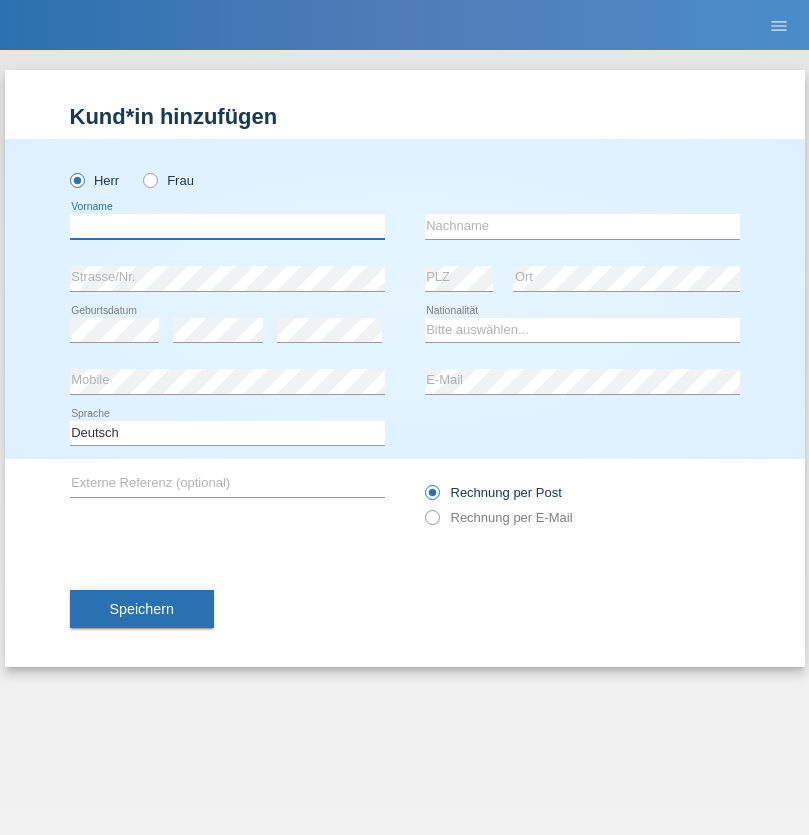 click at bounding box center (227, 226) 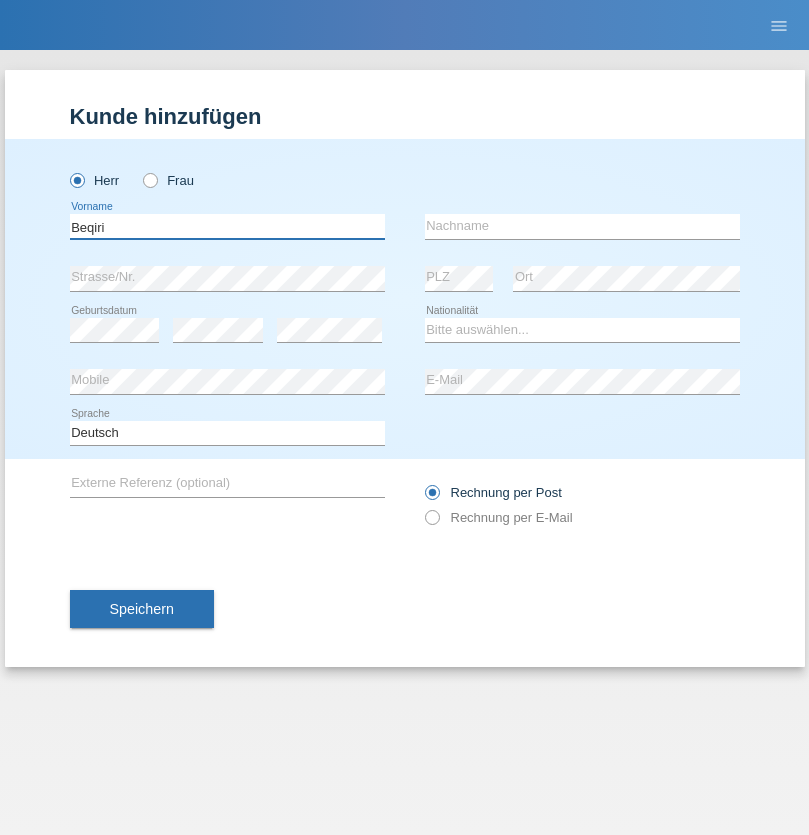 type on "Beqiri" 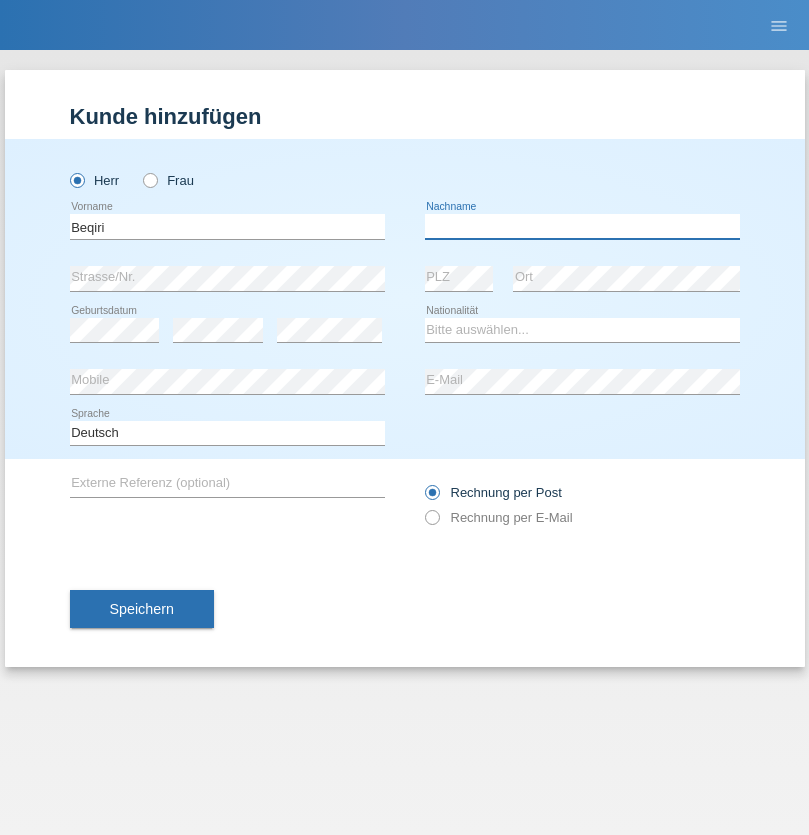 click at bounding box center (582, 226) 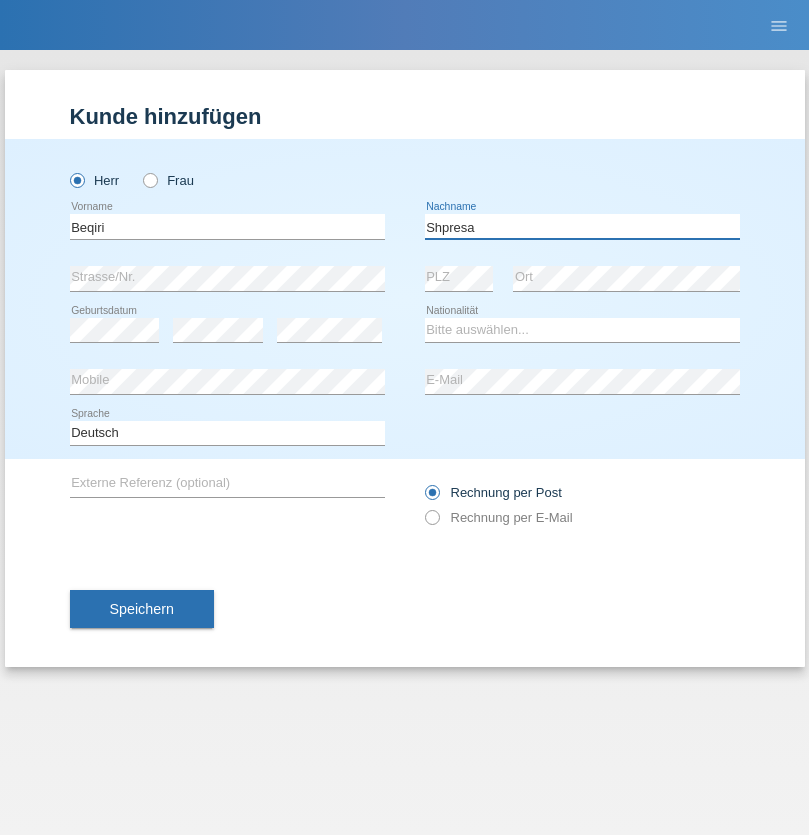 type on "Shpresa" 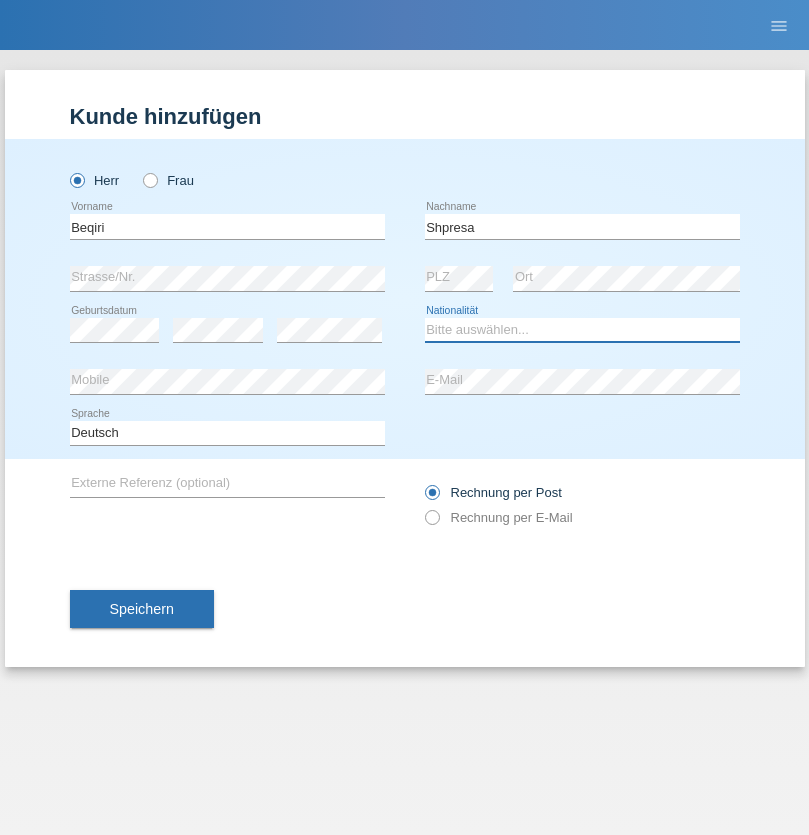 select on "XK" 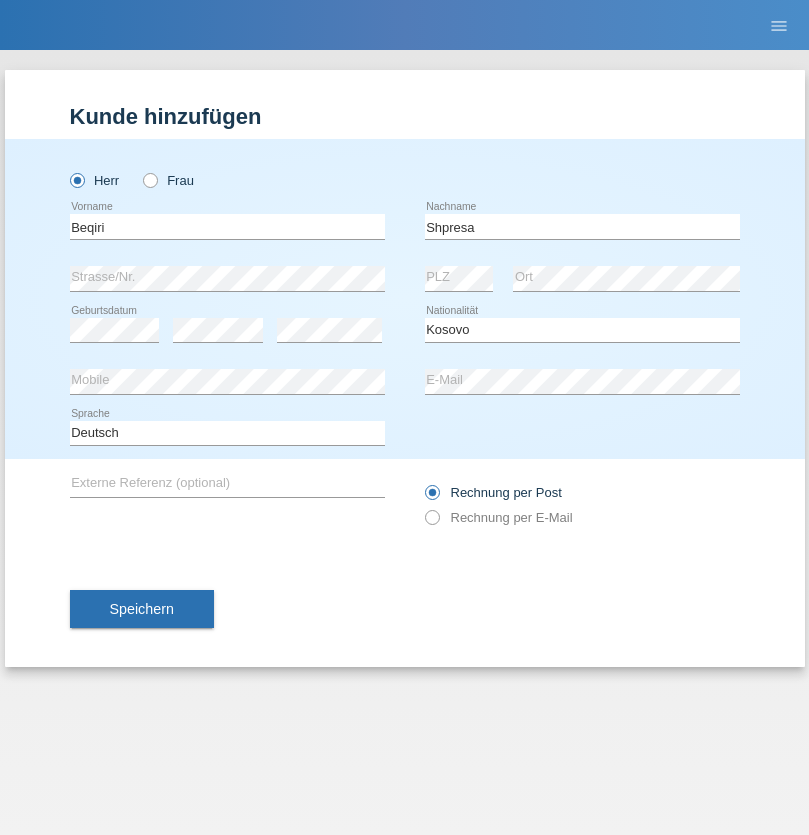 select on "C" 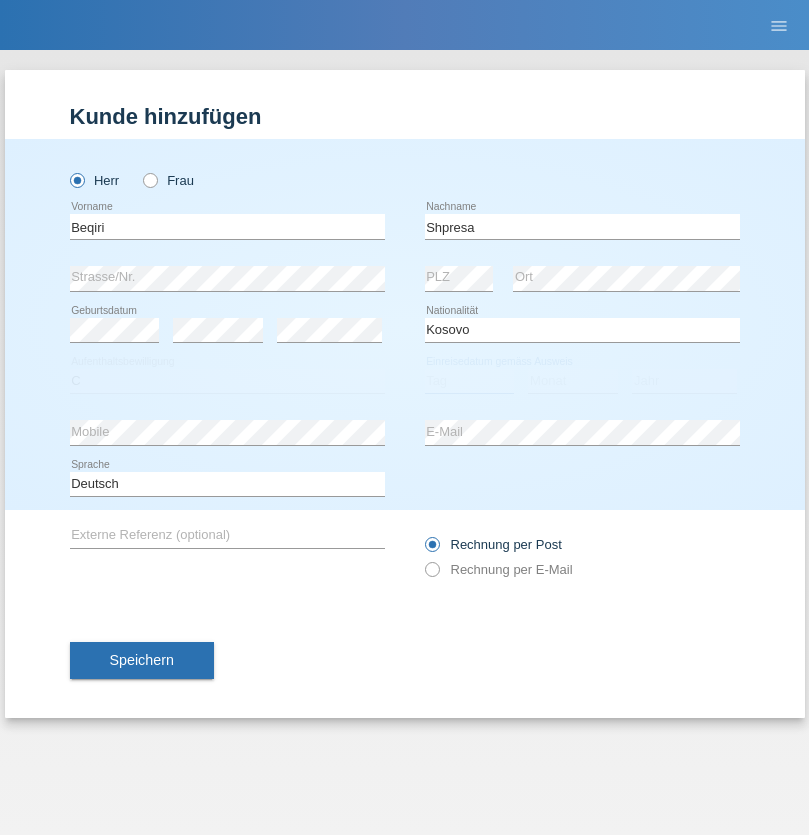 select on "08" 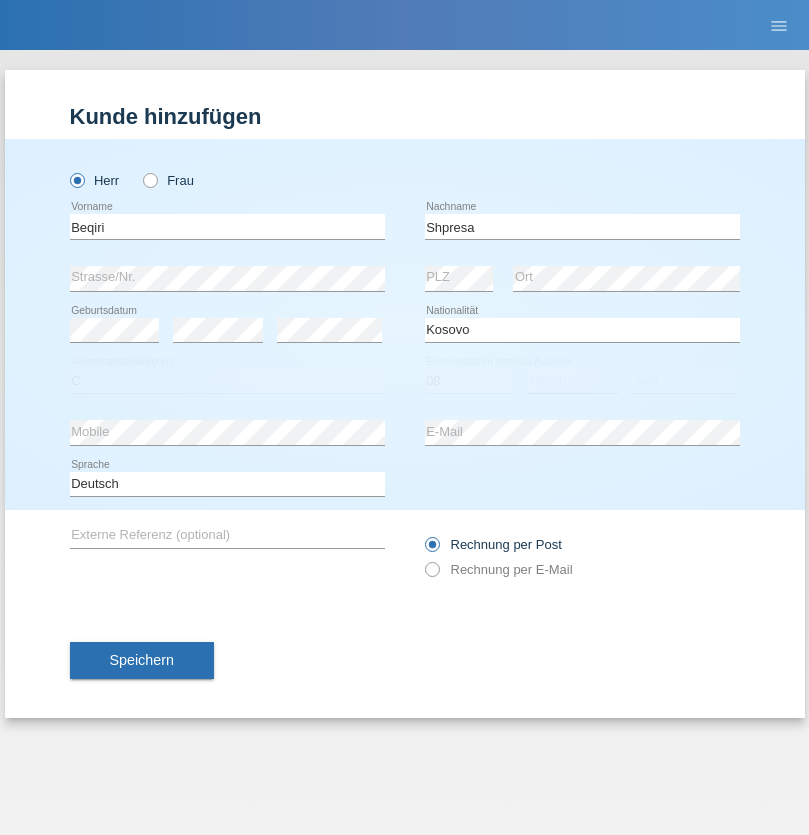 select on "02" 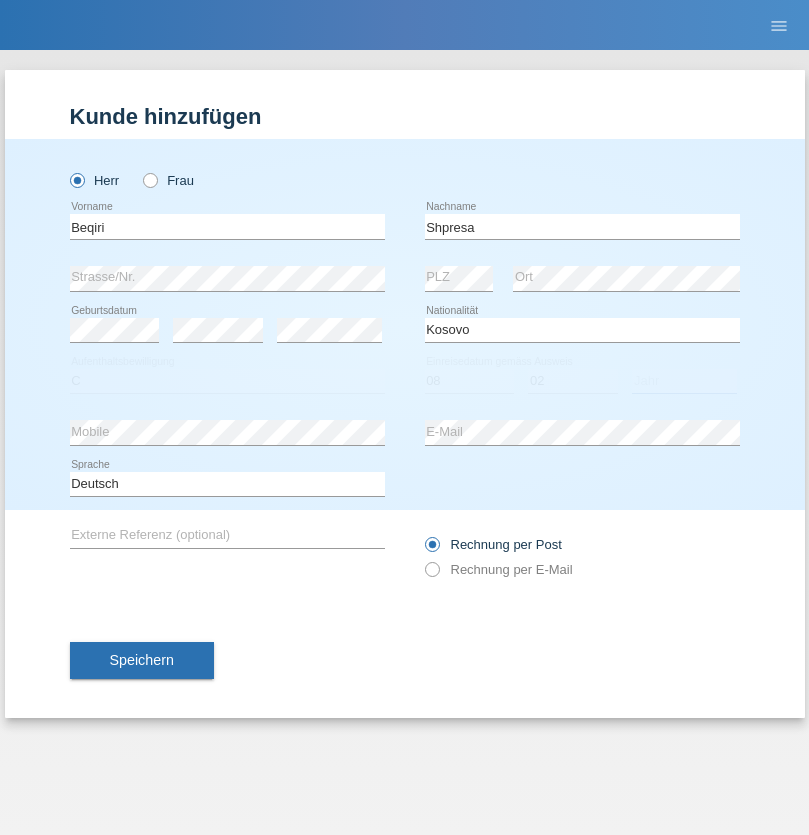 select on "1979" 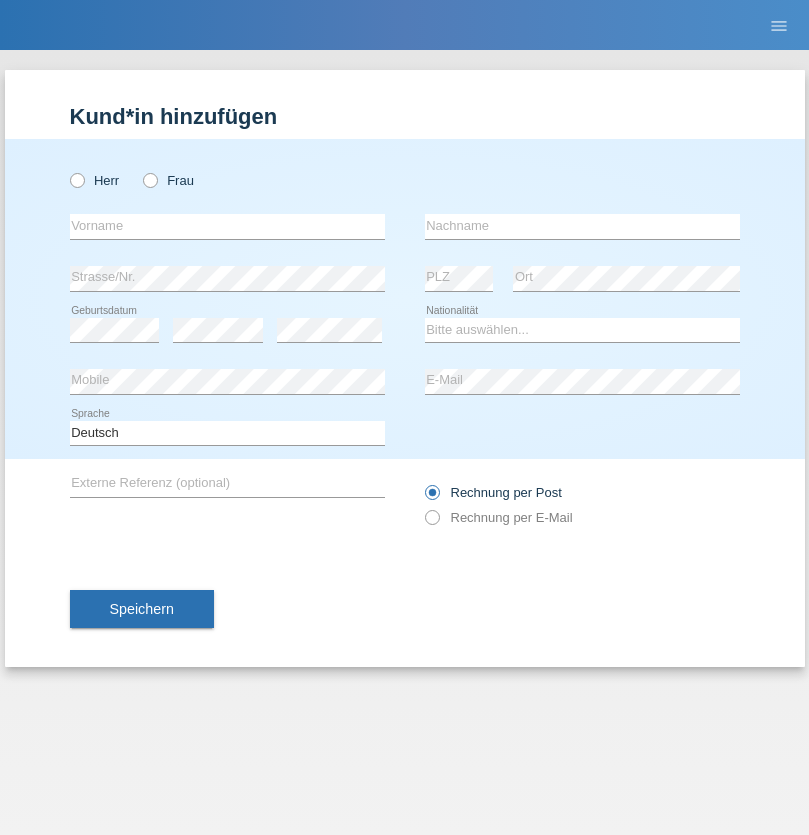 scroll, scrollTop: 0, scrollLeft: 0, axis: both 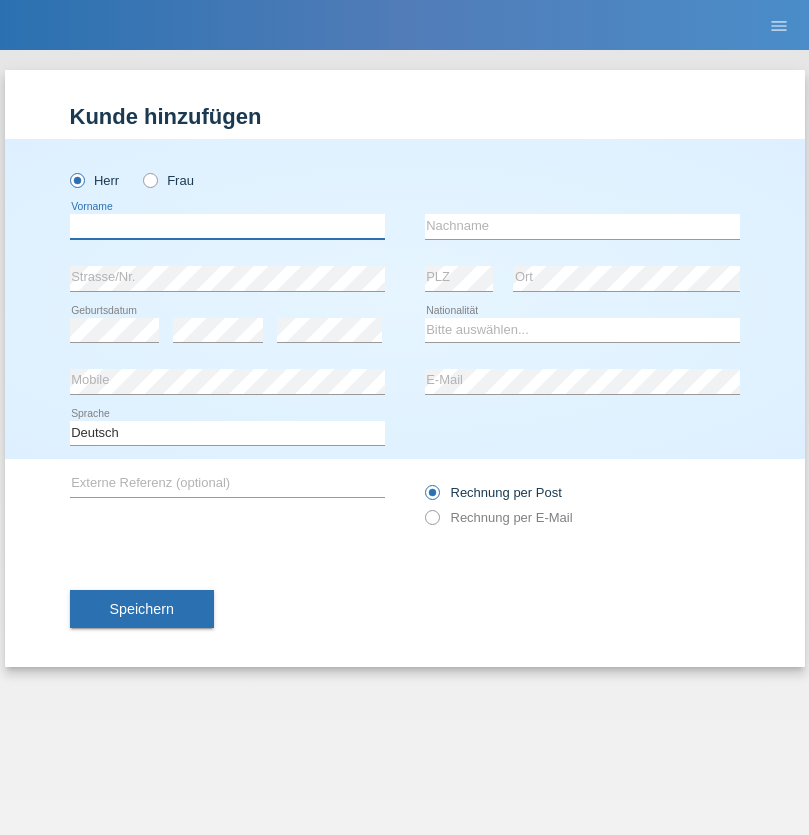 click at bounding box center [227, 226] 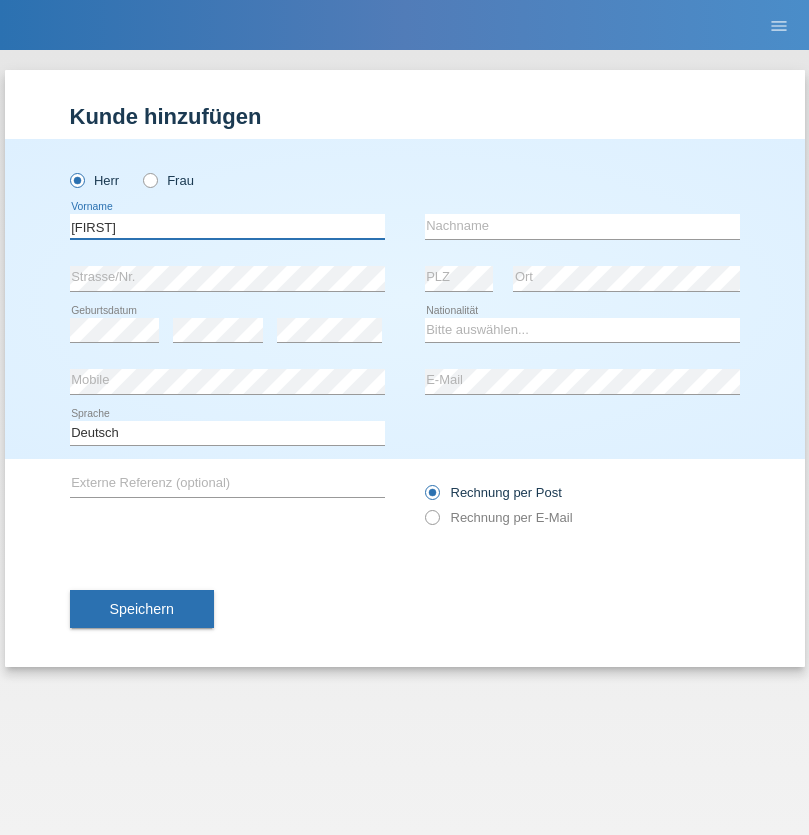 type on "[FIRST]" 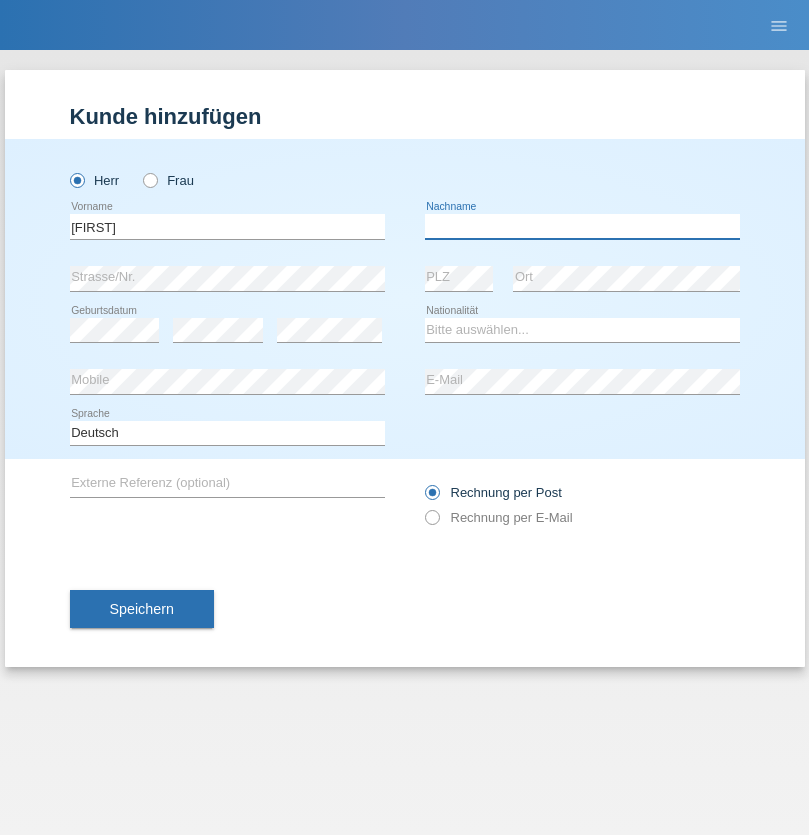 click at bounding box center [582, 226] 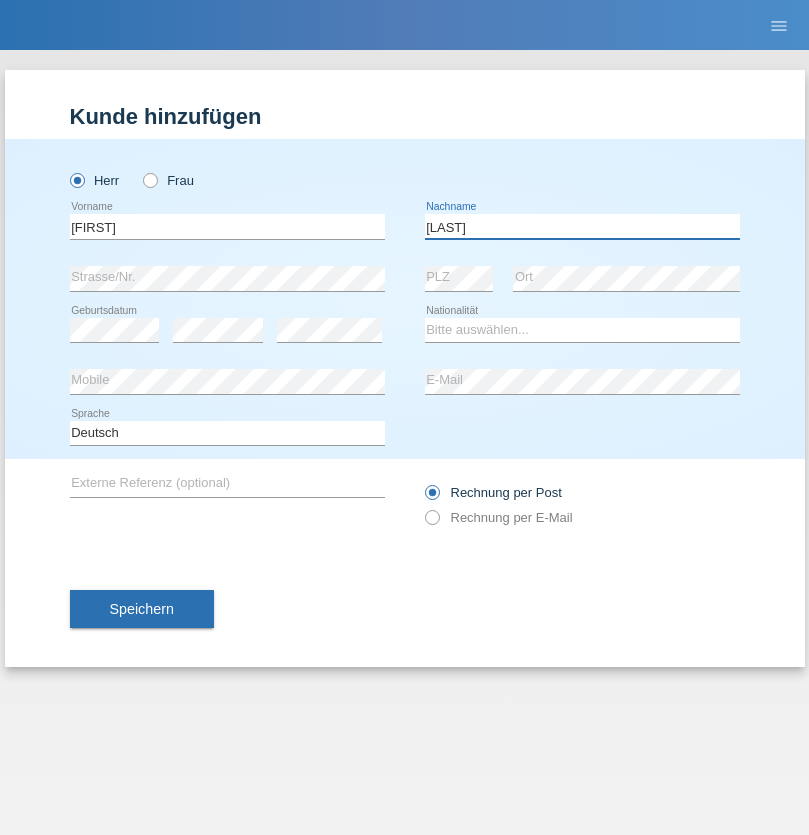 type on "[LAST]" 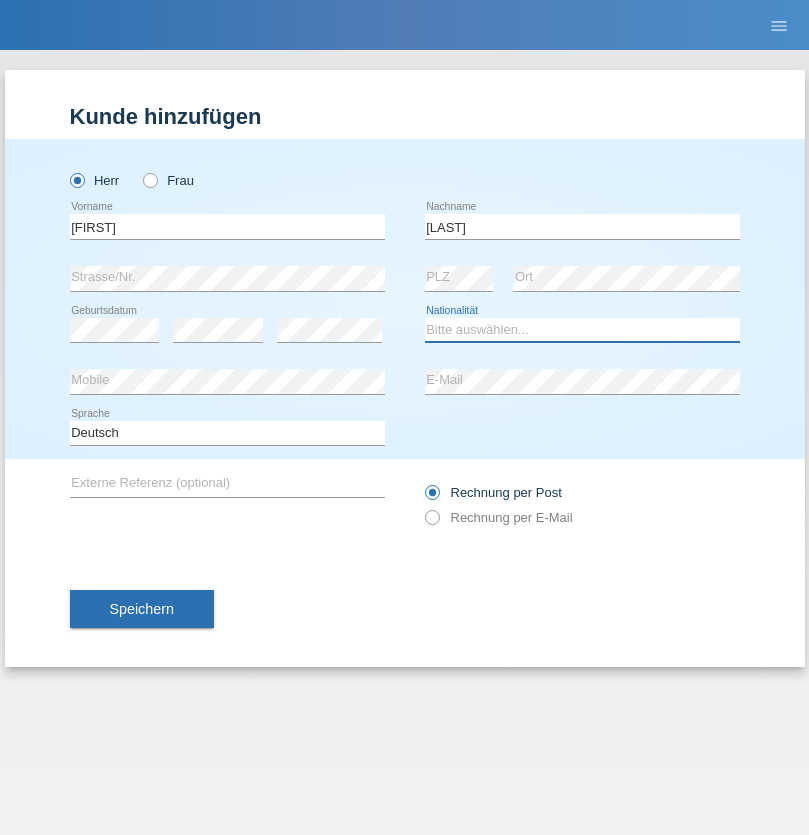 select on "CH" 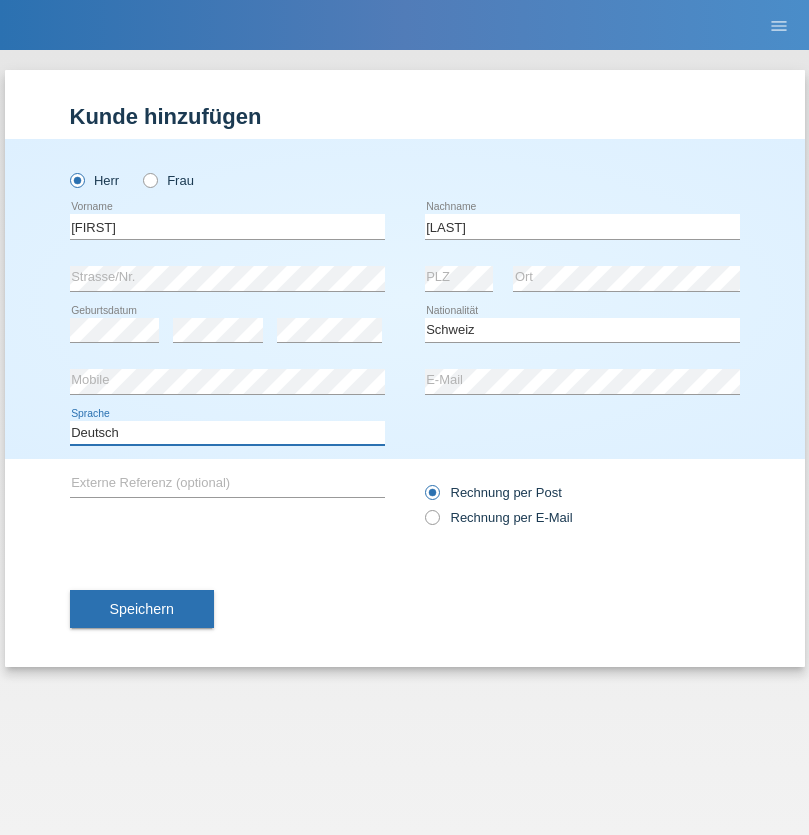 select on "en" 